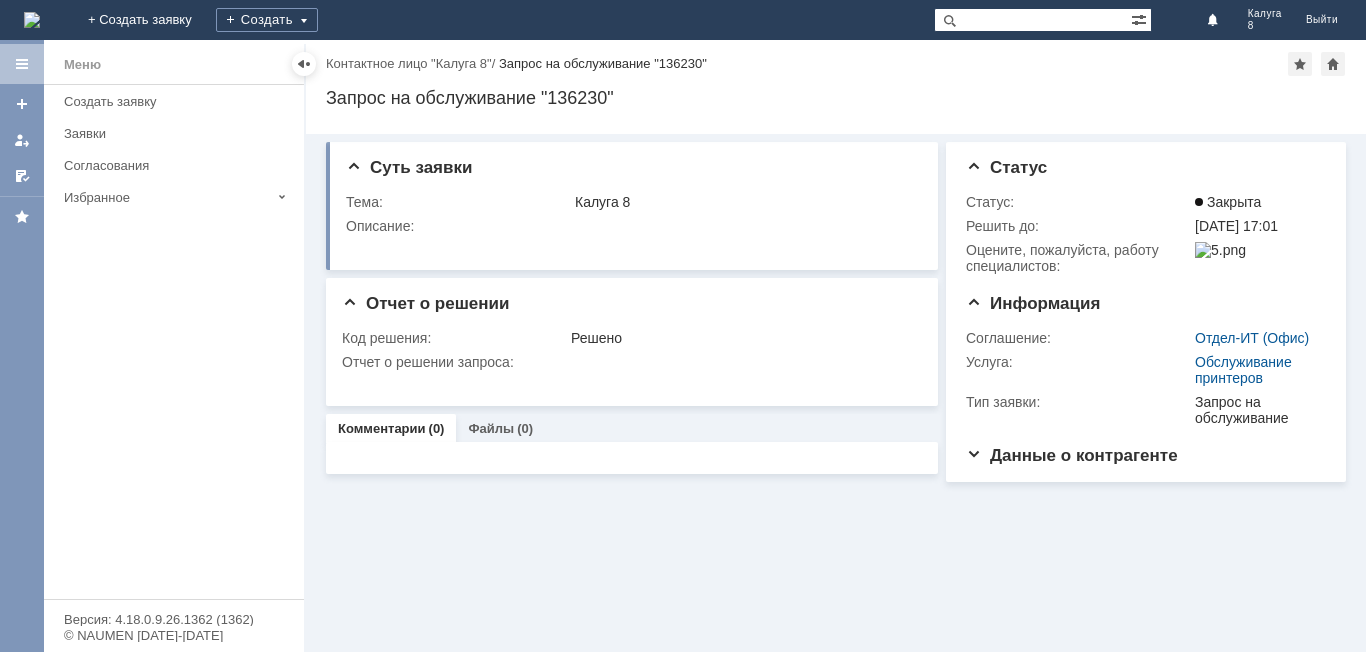scroll, scrollTop: 0, scrollLeft: 0, axis: both 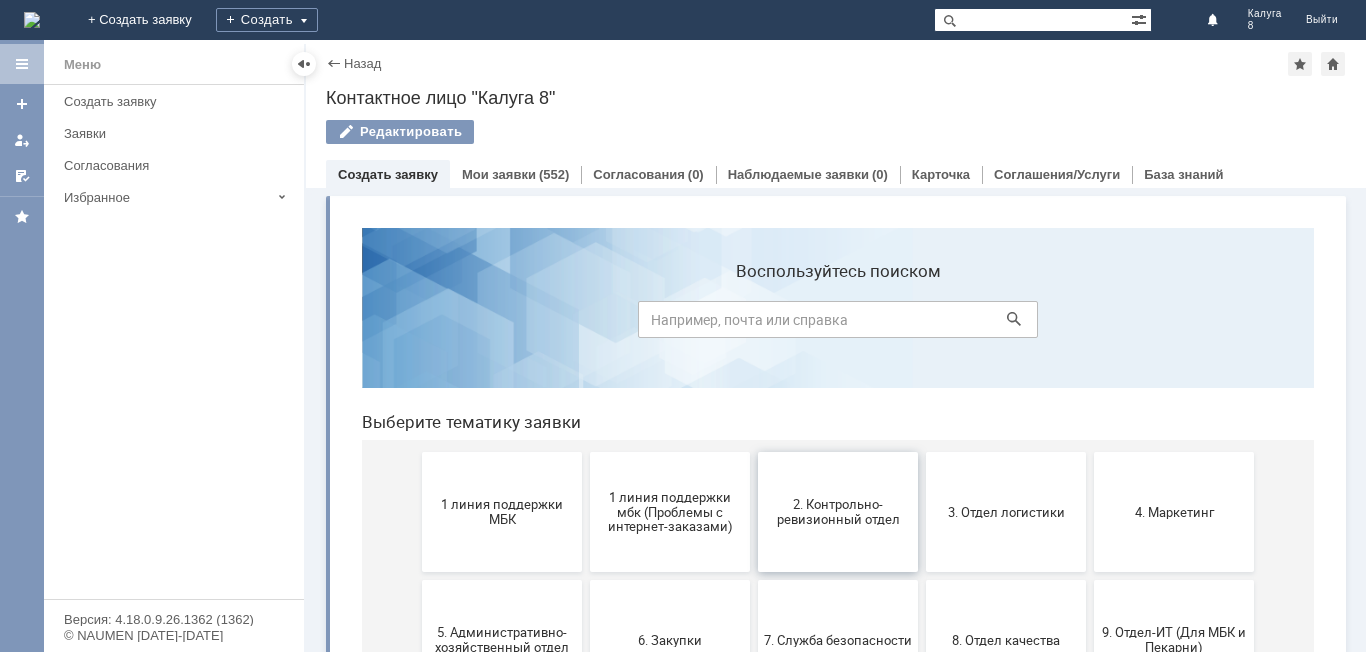 click on "2. Контрольно-ревизионный отдел" at bounding box center (838, 512) 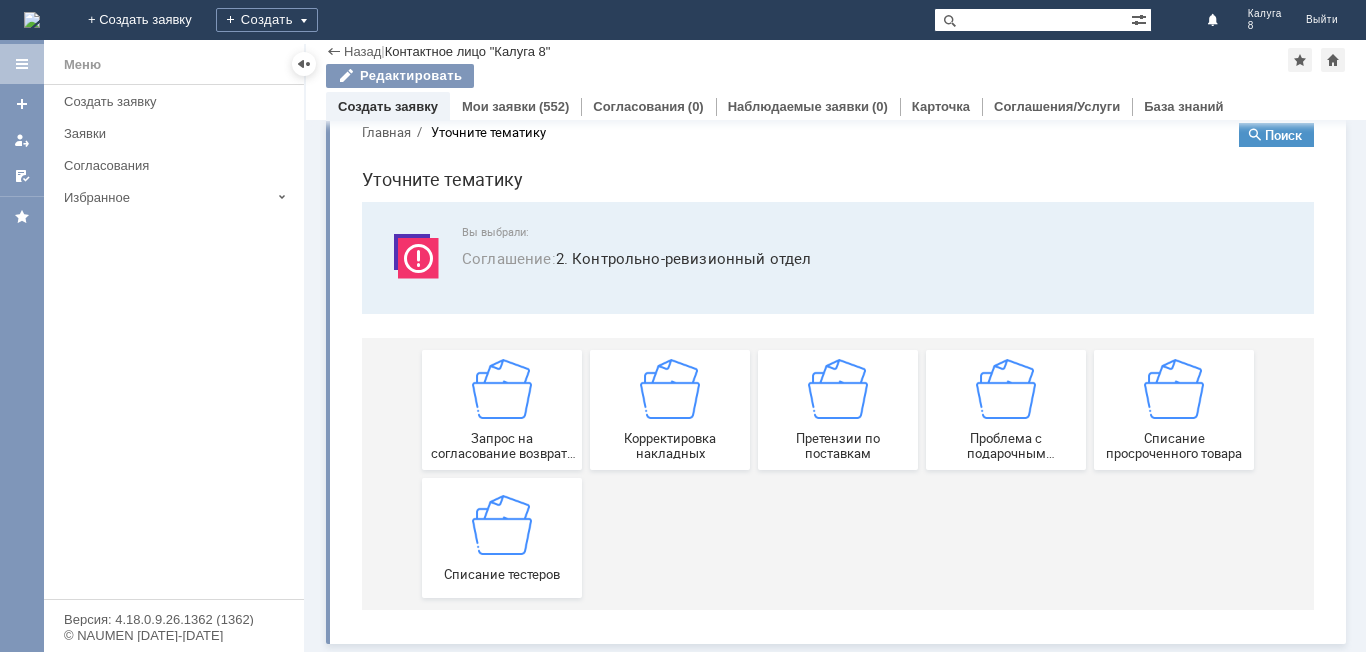 scroll, scrollTop: 38, scrollLeft: 0, axis: vertical 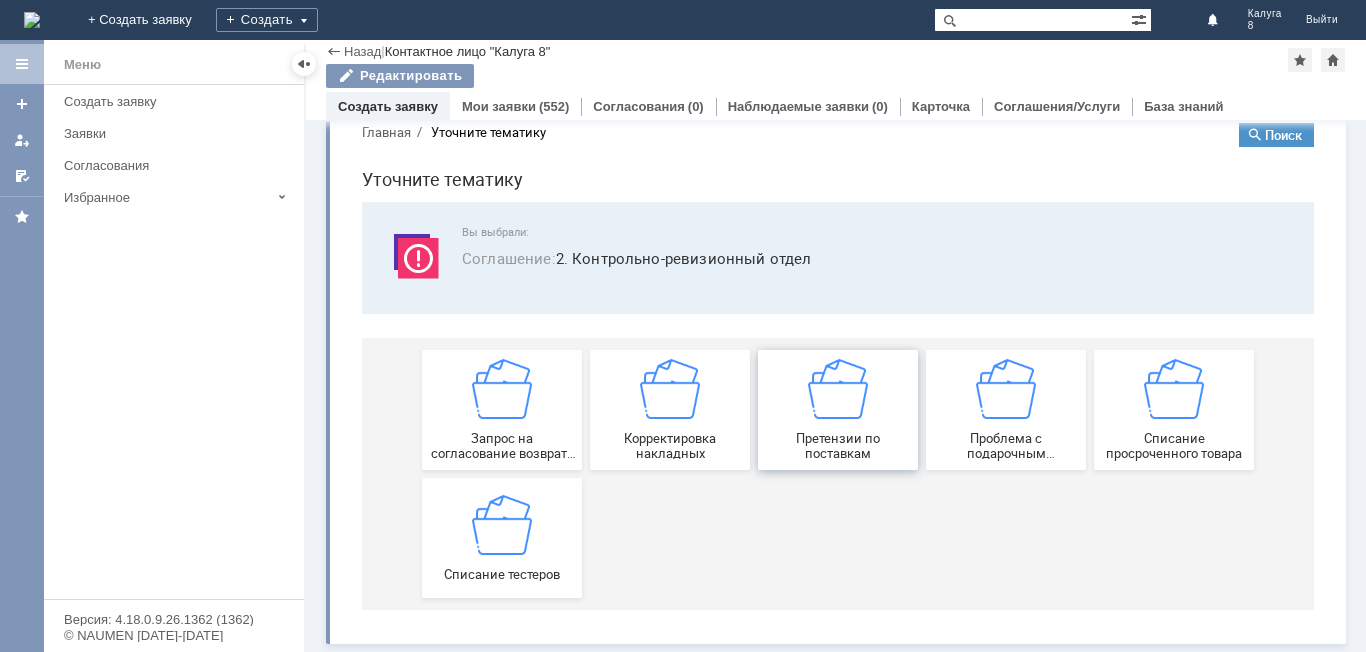 click at bounding box center [838, 389] 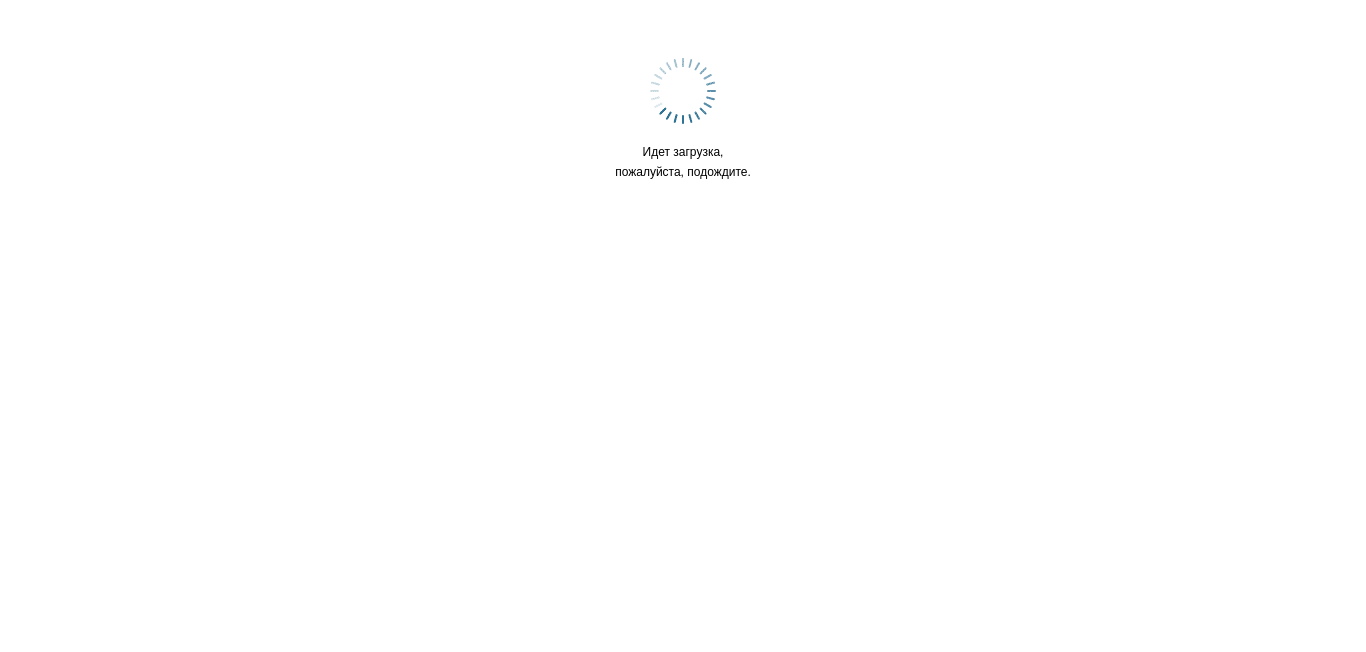 scroll, scrollTop: 0, scrollLeft: 0, axis: both 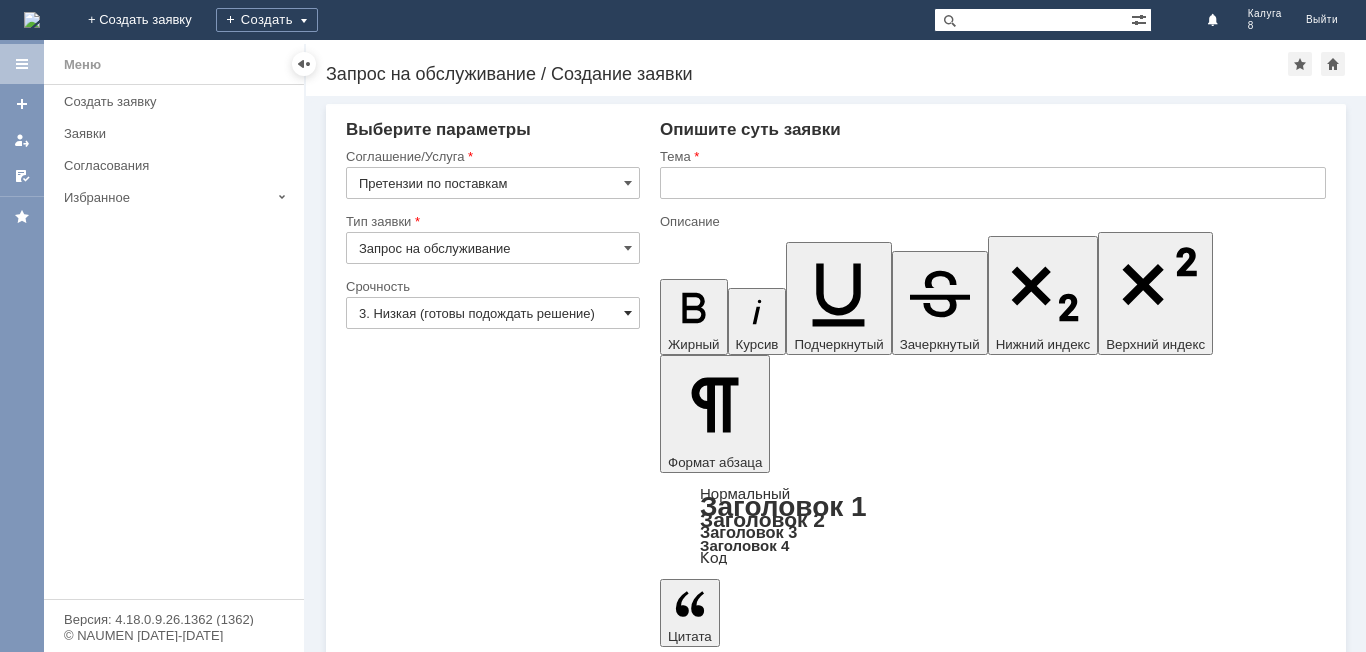 click at bounding box center [628, 313] 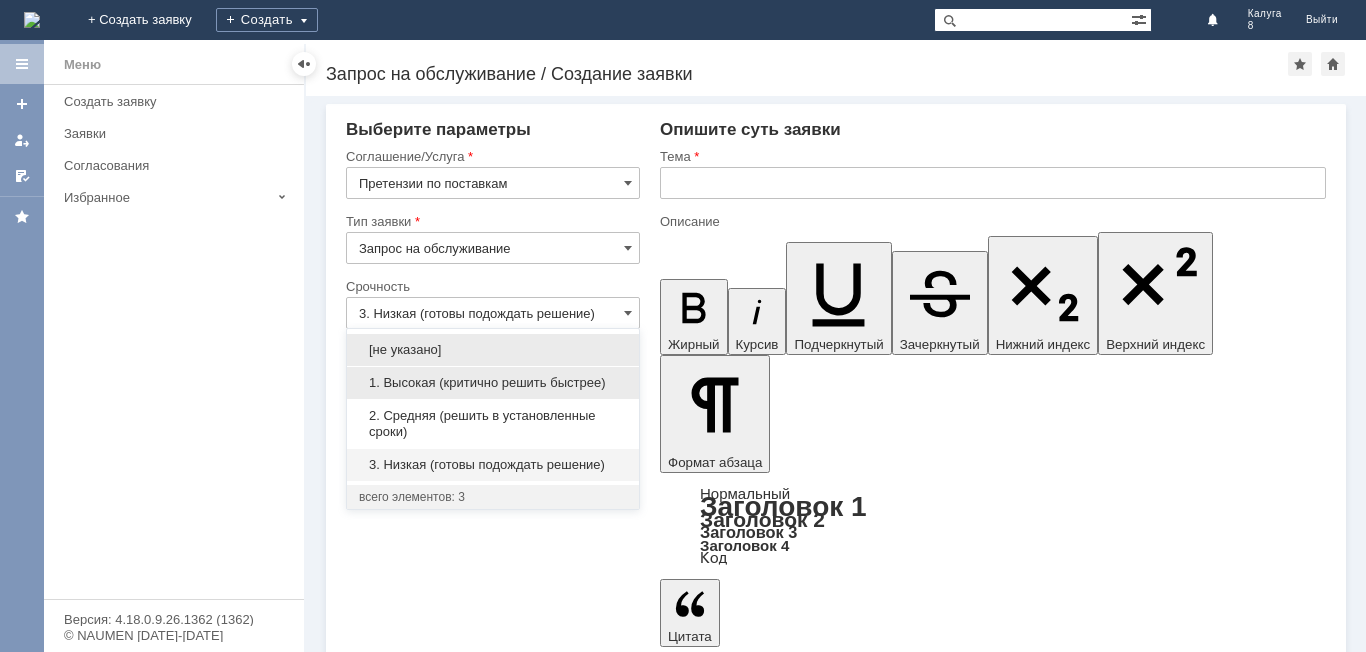 click on "1. Высокая (критично решить быстрее)" at bounding box center [493, 383] 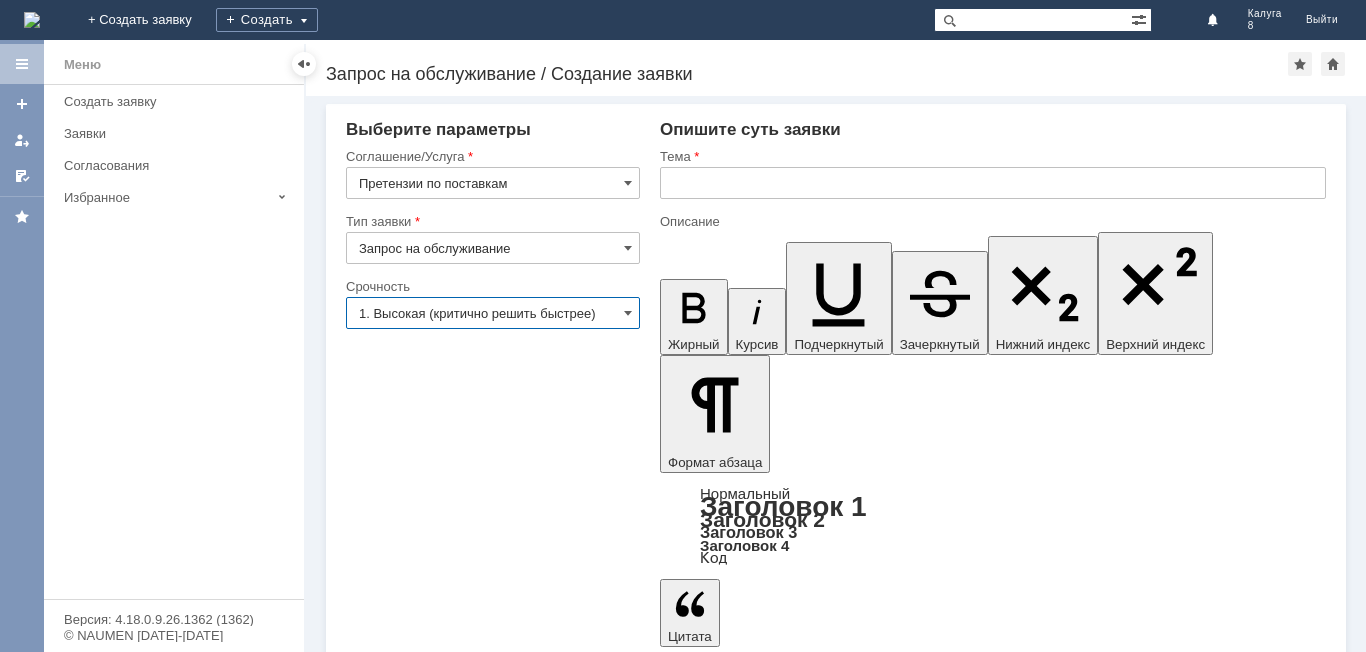 type on "1. Высокая (критично решить быстрее)" 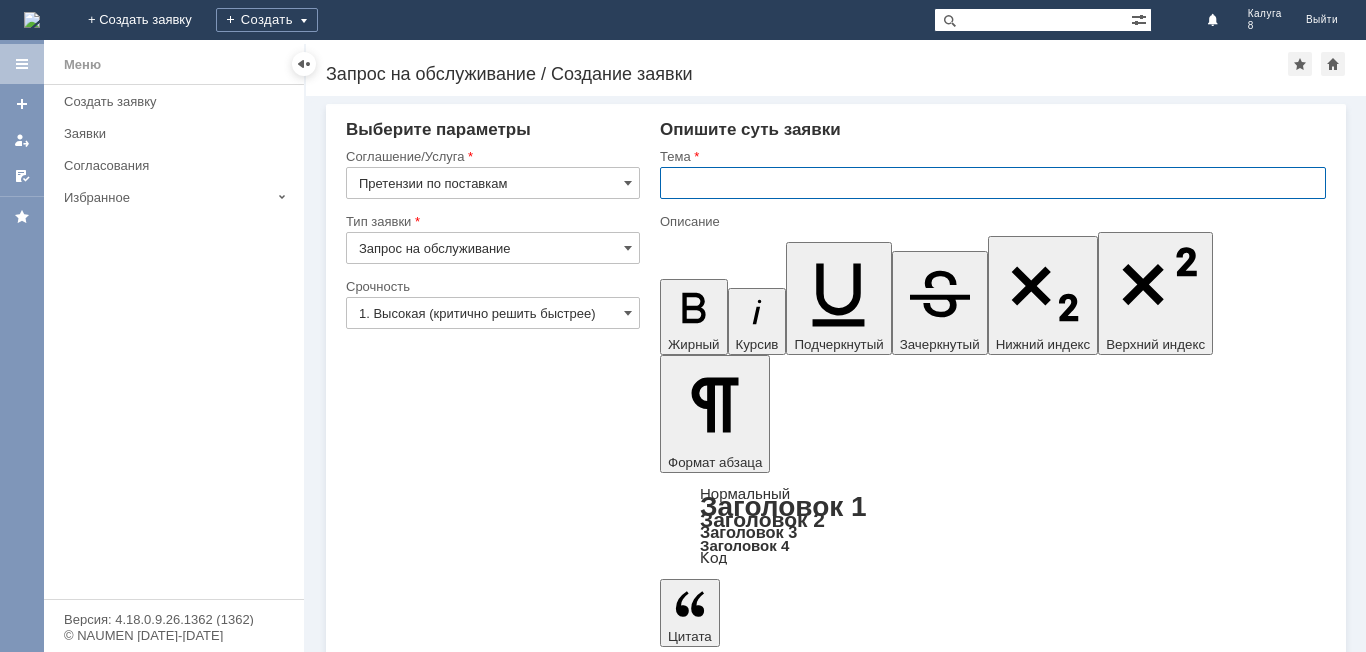 click at bounding box center [993, 183] 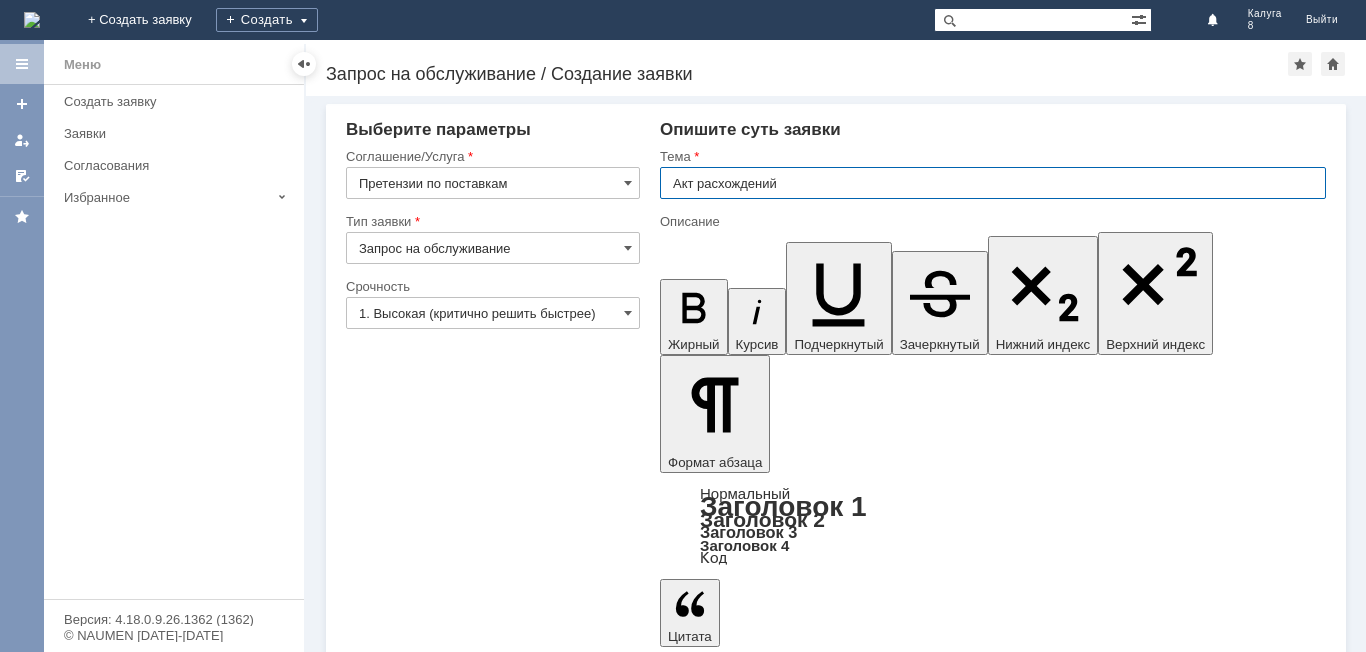 type on "Акт расхождений" 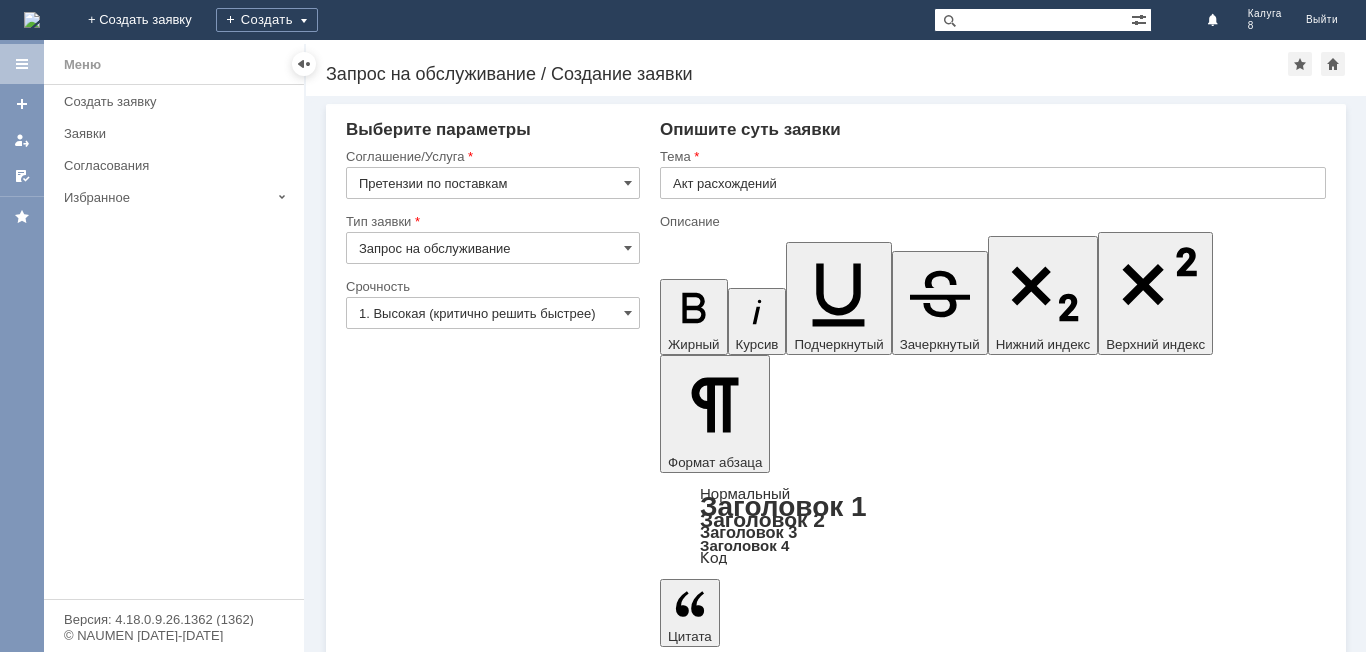 click at bounding box center [823, 4899] 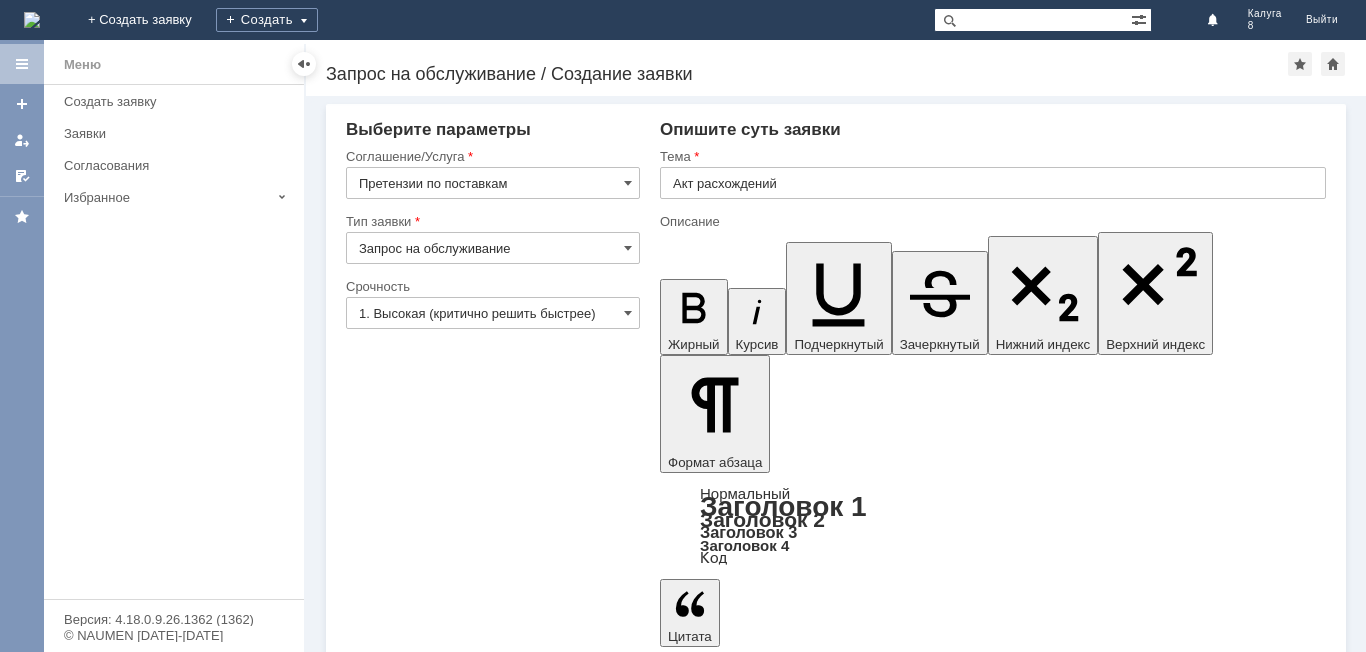 type 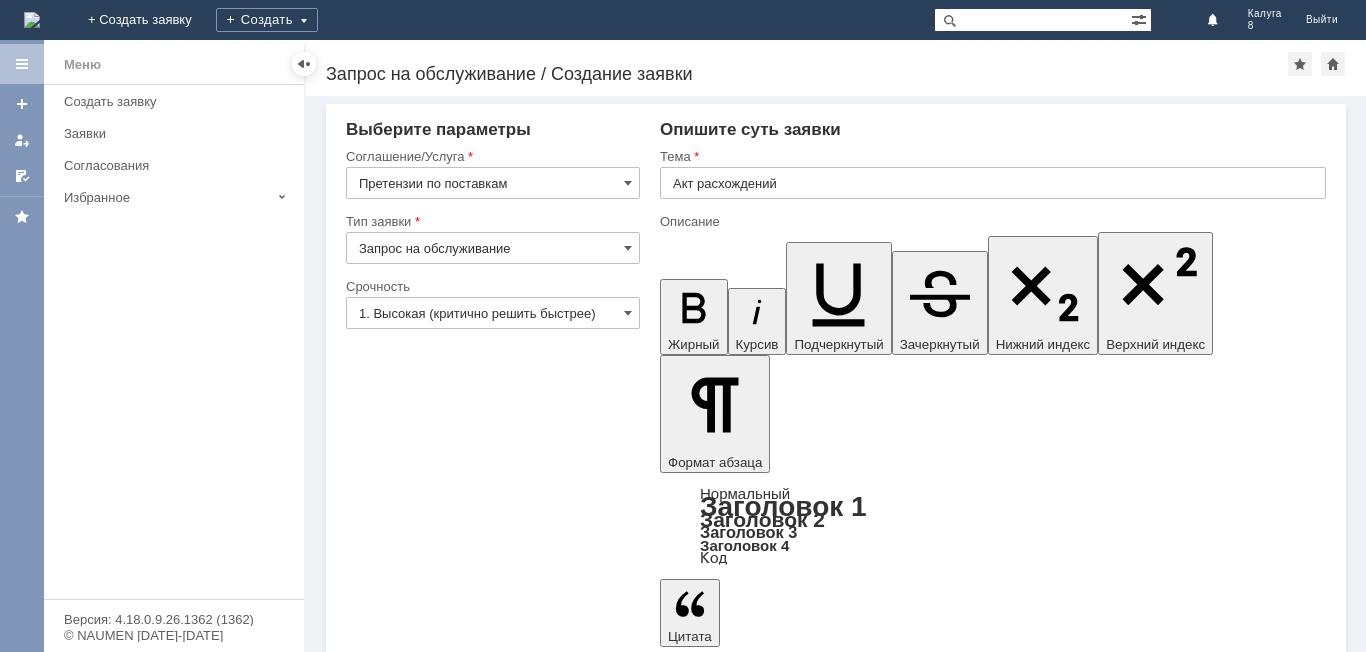 click on "Добавить файл" at bounding box center (736, 5059) 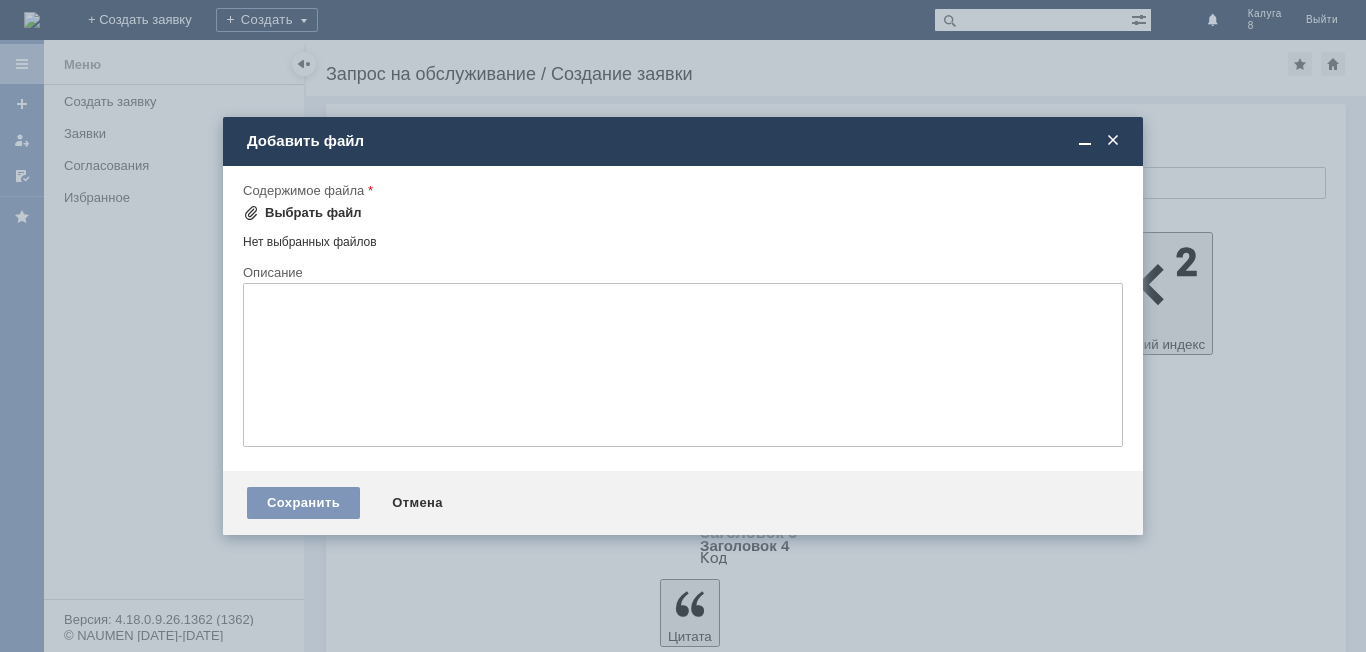 click on "Выбрать файл" at bounding box center [313, 213] 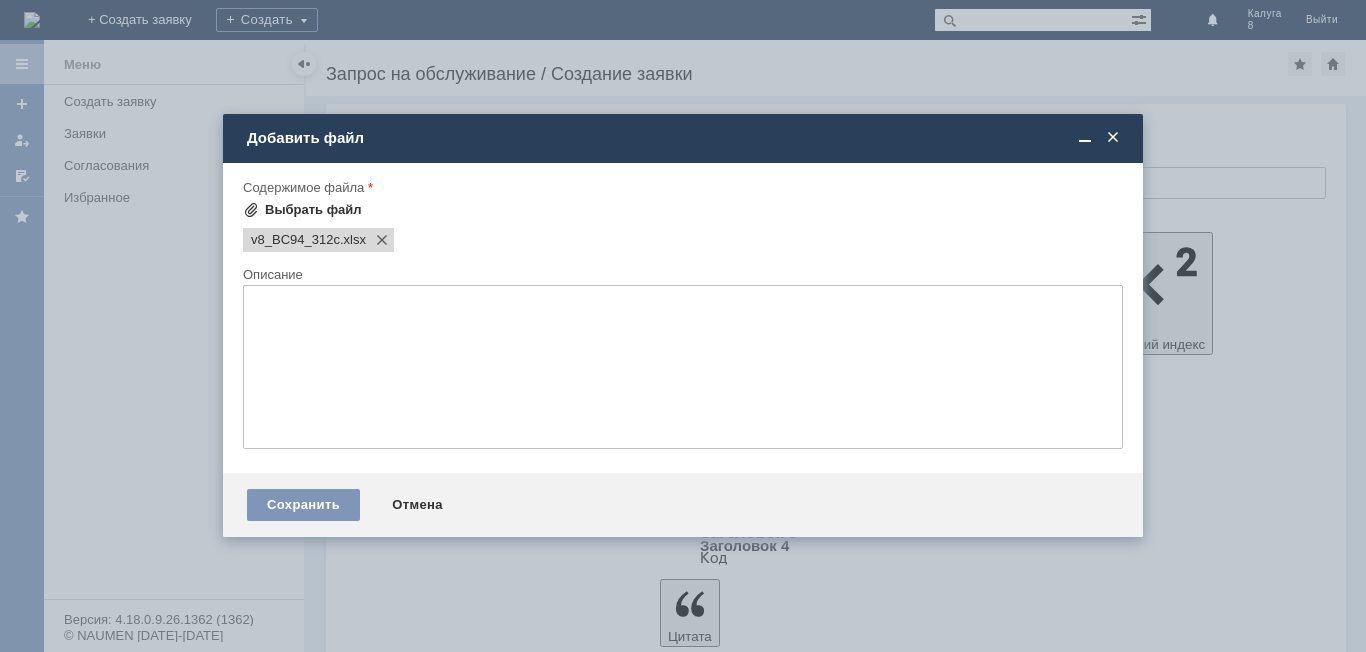 scroll, scrollTop: 0, scrollLeft: 0, axis: both 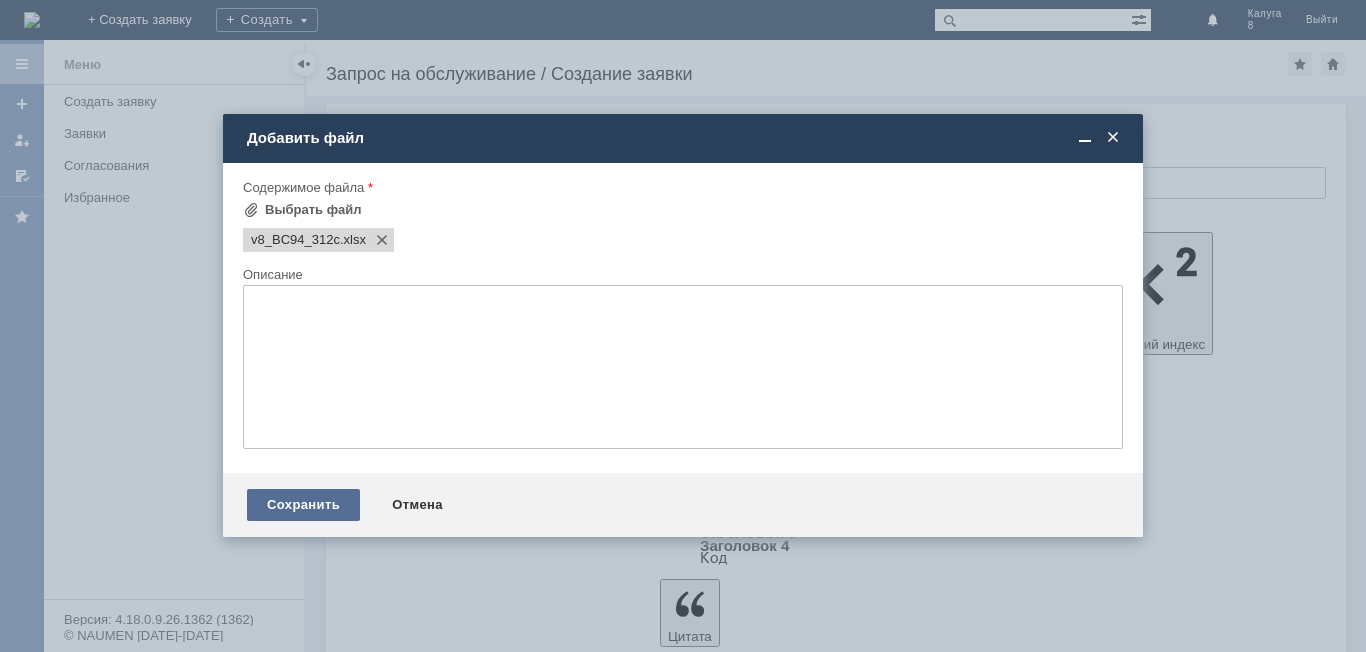 click on "Сохранить" at bounding box center (303, 505) 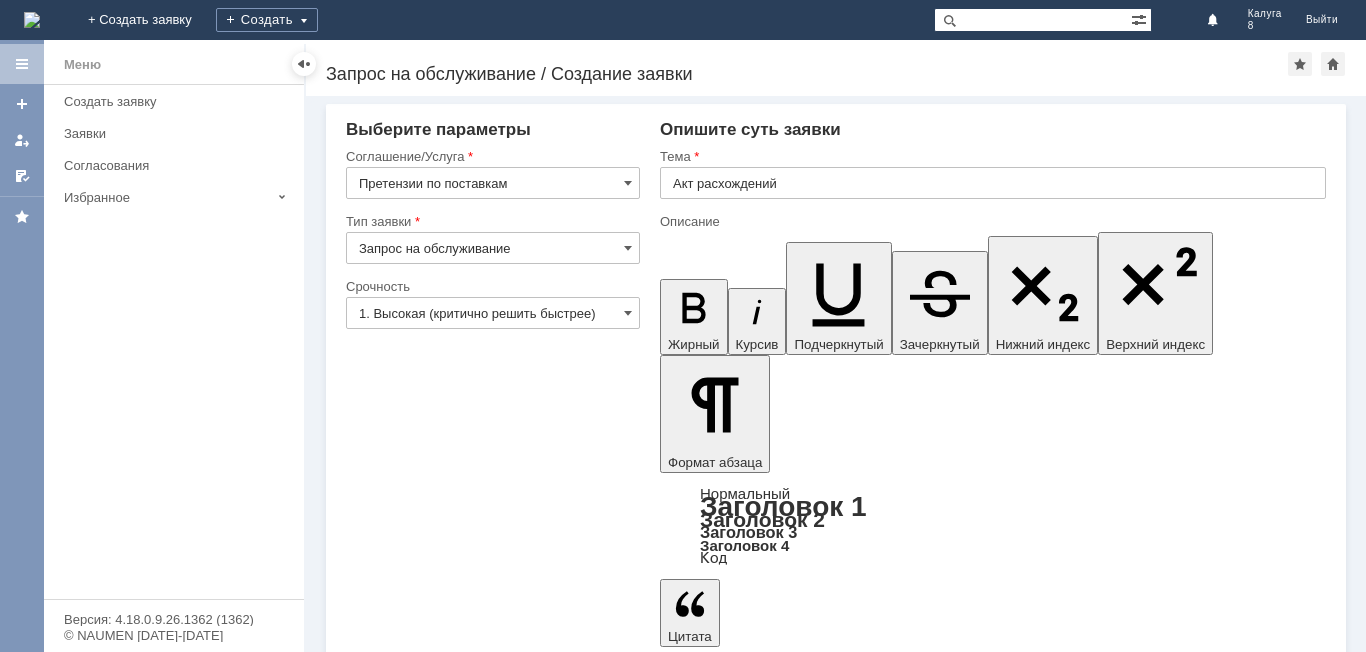 click on "Сохранить" at bounding box center (406, 5189) 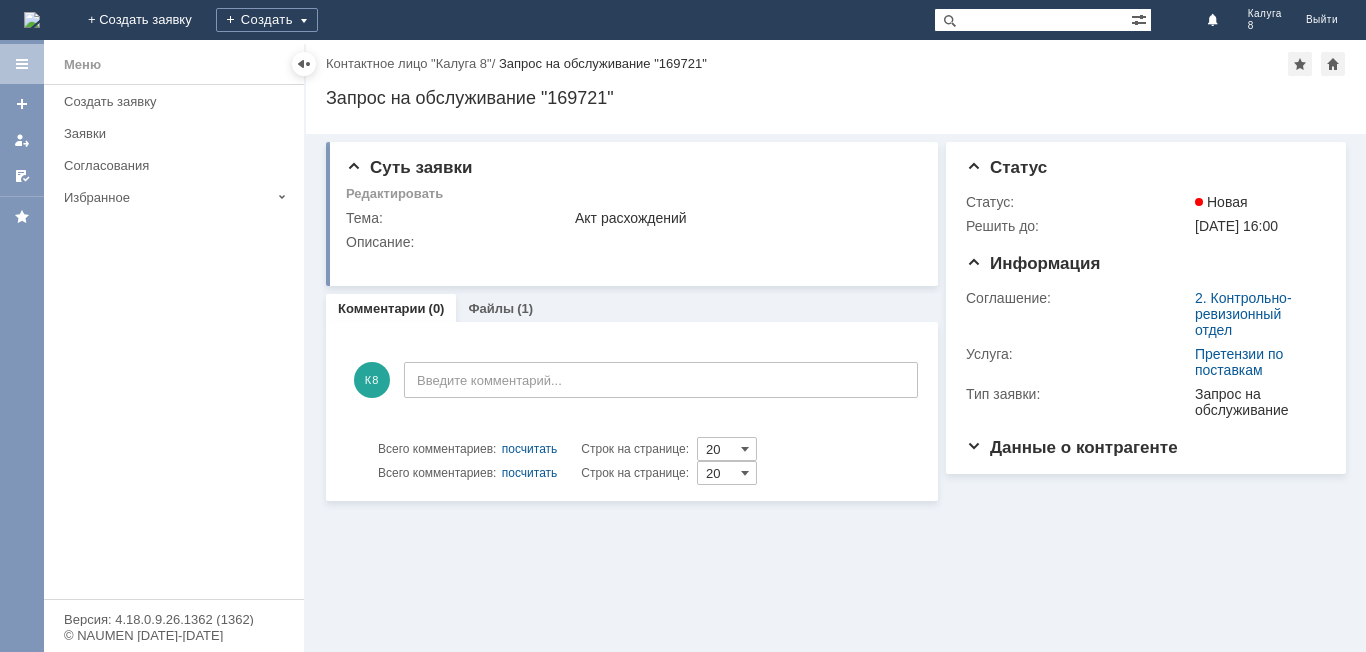 scroll, scrollTop: 0, scrollLeft: 0, axis: both 